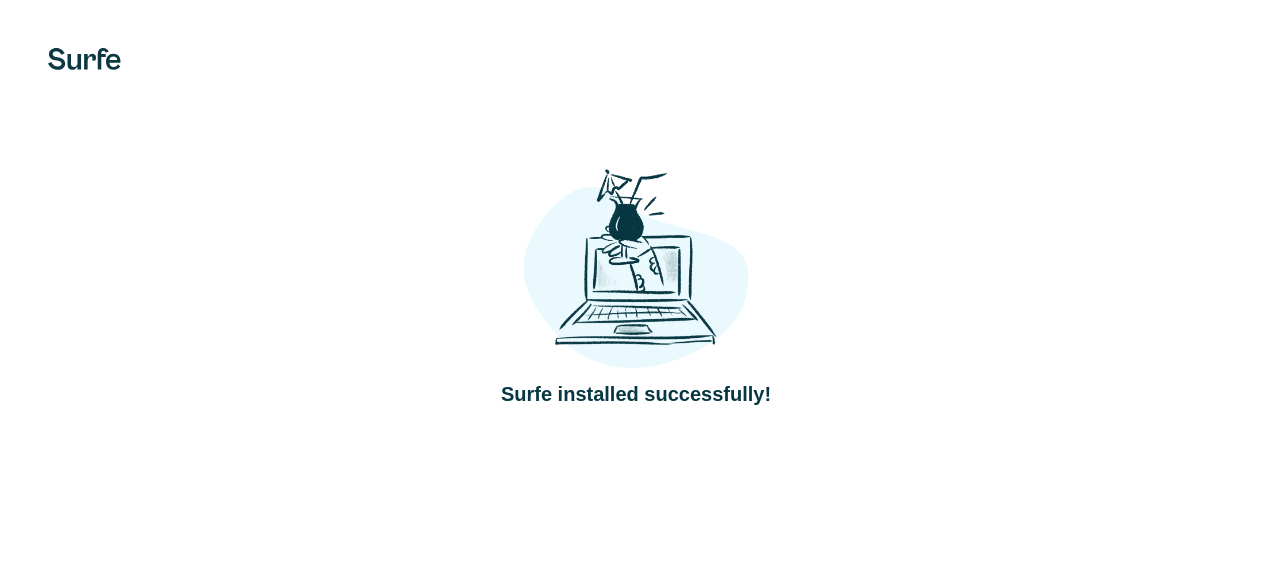 scroll, scrollTop: 0, scrollLeft: 0, axis: both 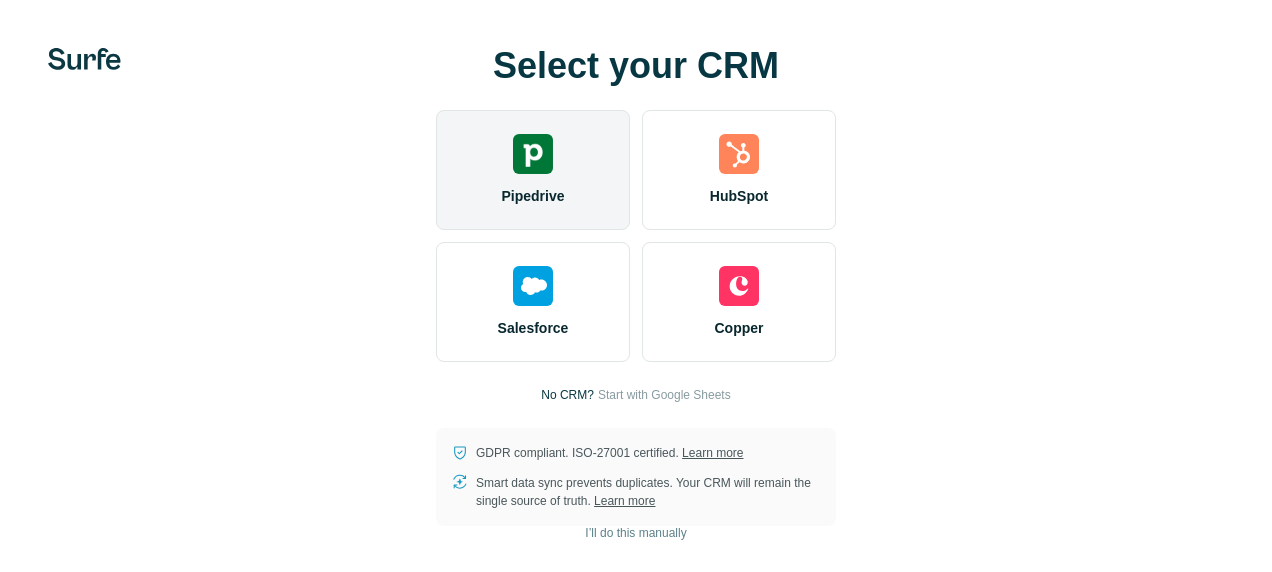 click at bounding box center [533, 154] 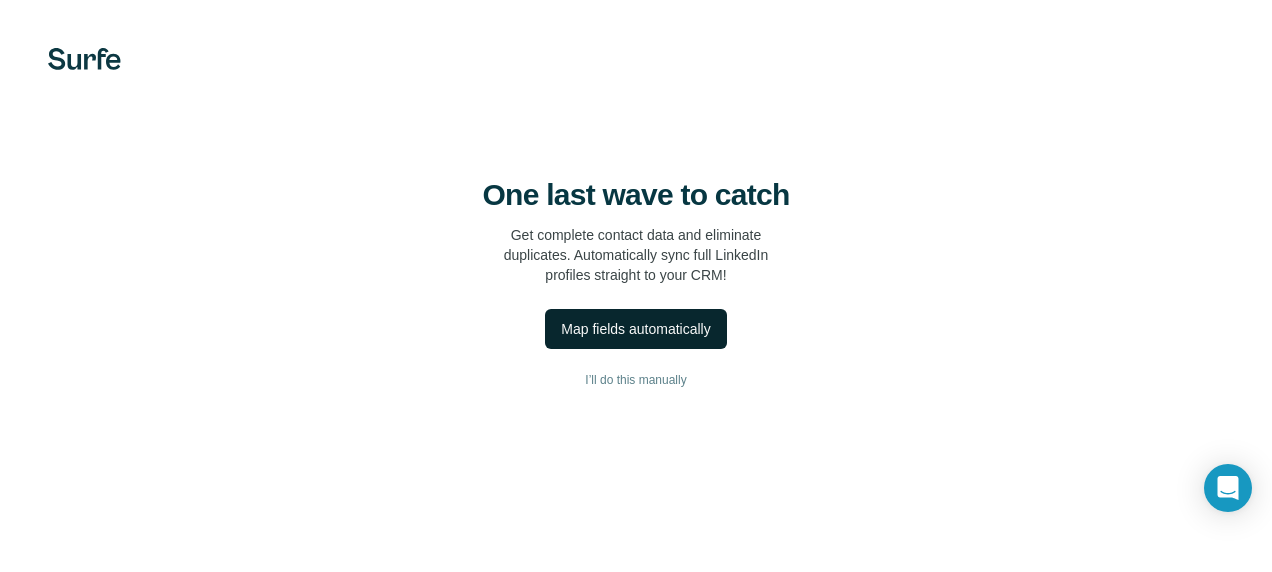 click on "Map fields automatically" at bounding box center [635, 329] 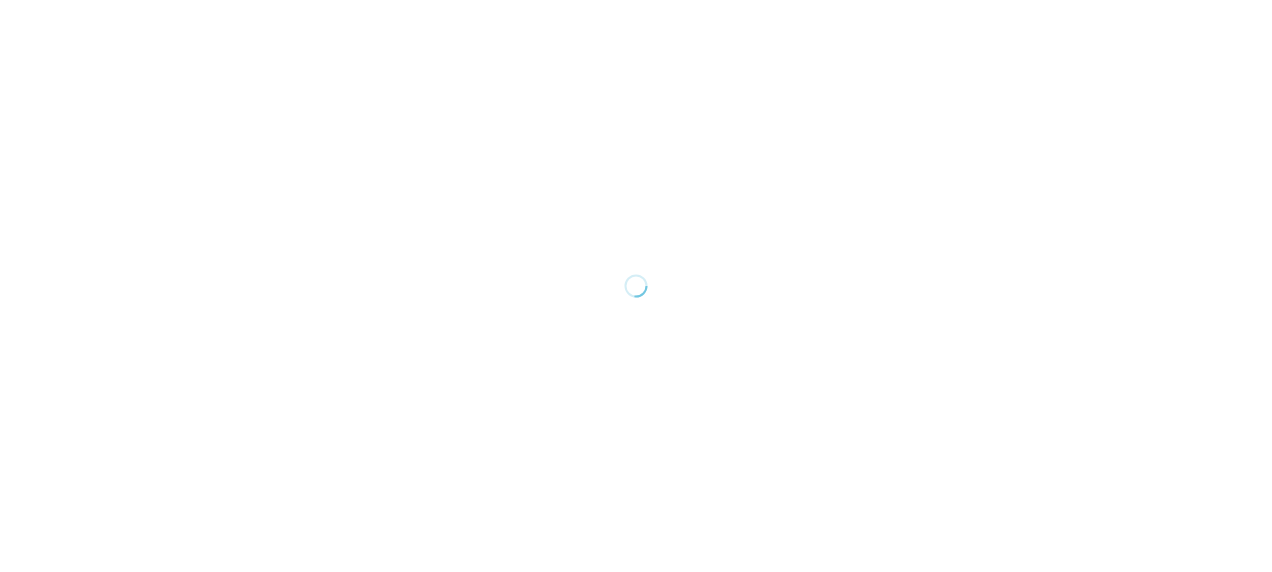 scroll, scrollTop: 0, scrollLeft: 0, axis: both 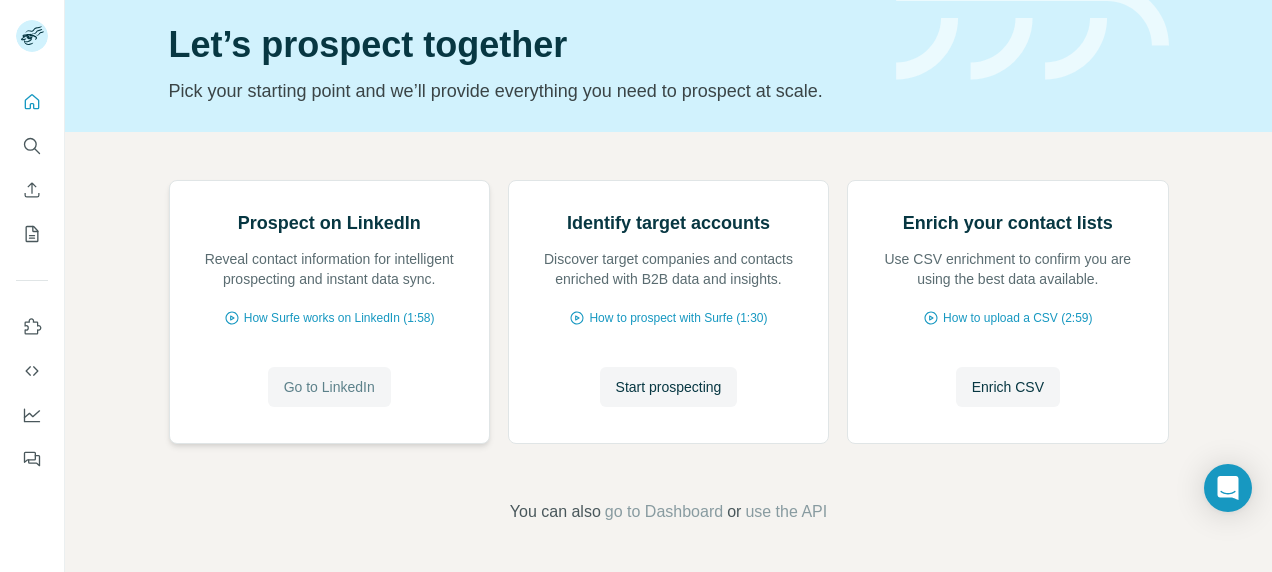 click on "Go to LinkedIn" at bounding box center (329, 387) 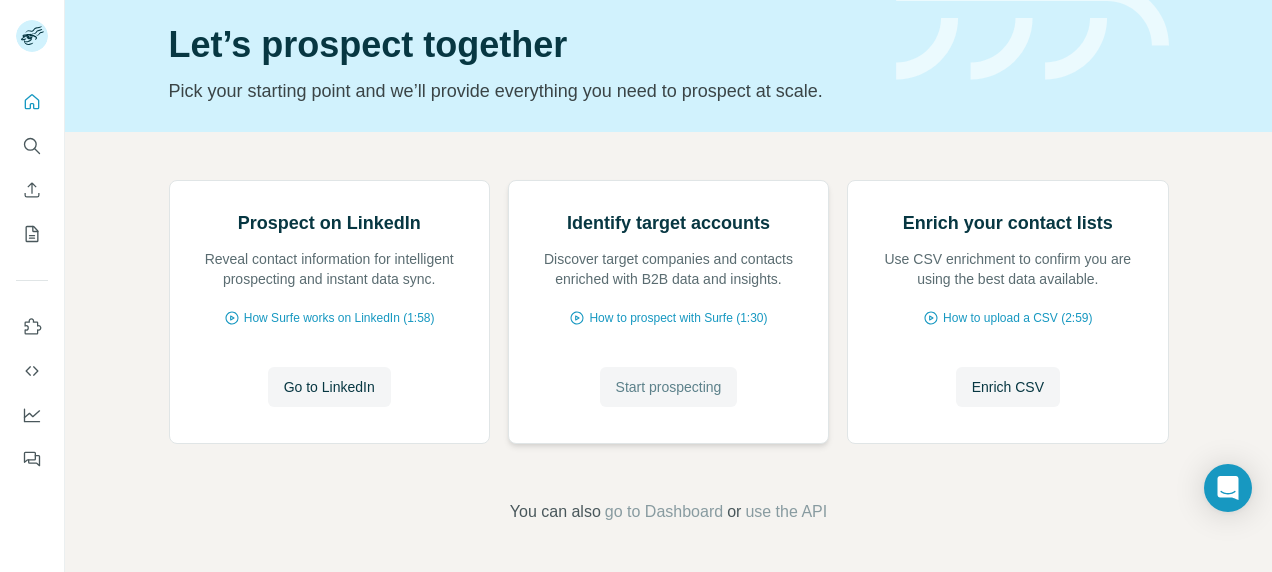 click on "Start prospecting" at bounding box center [669, 387] 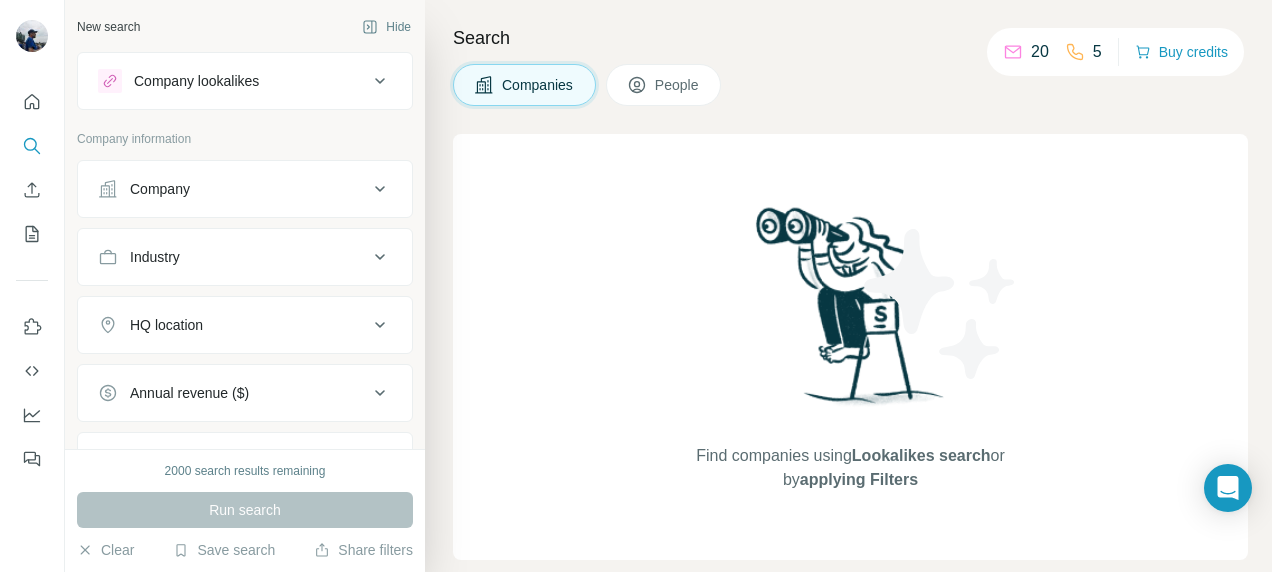 click 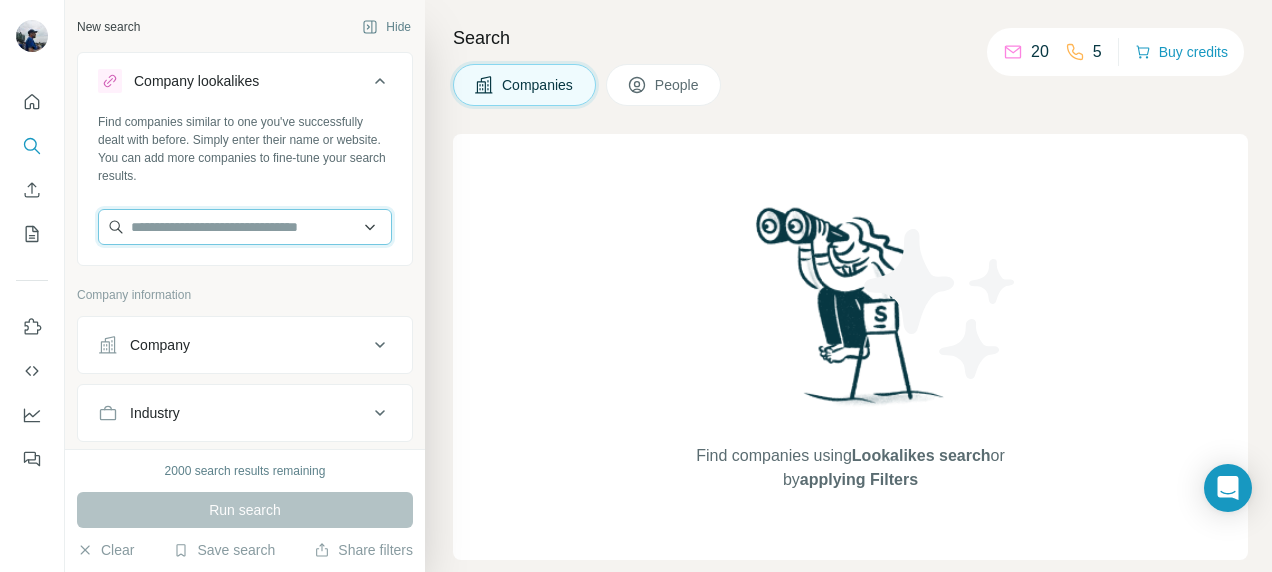 click at bounding box center (245, 227) 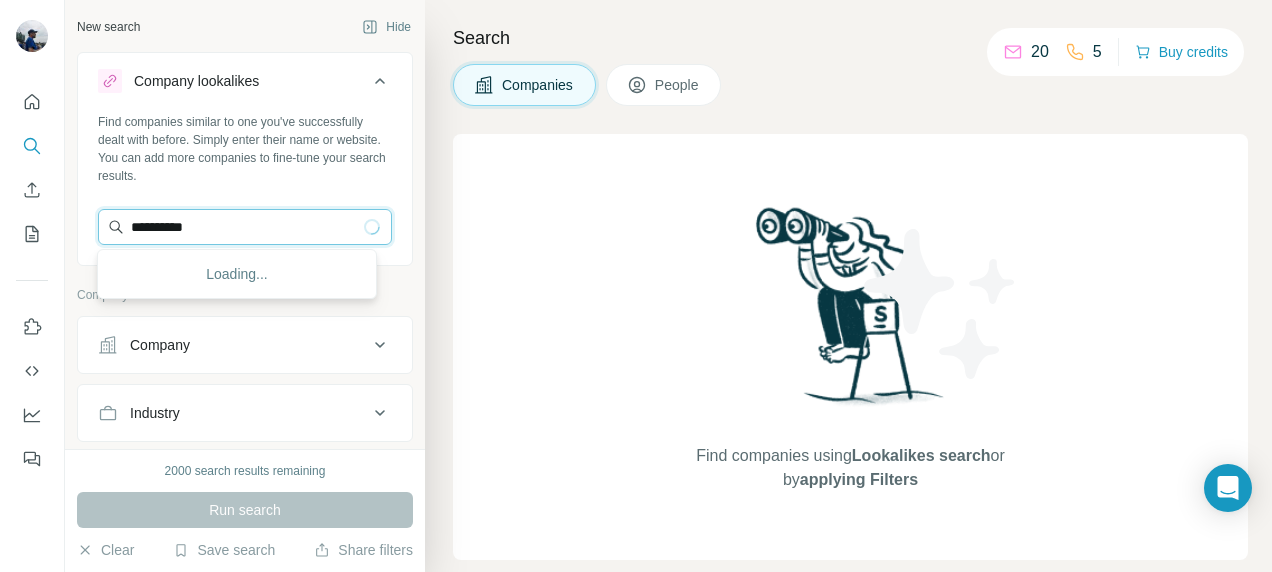 type on "**********" 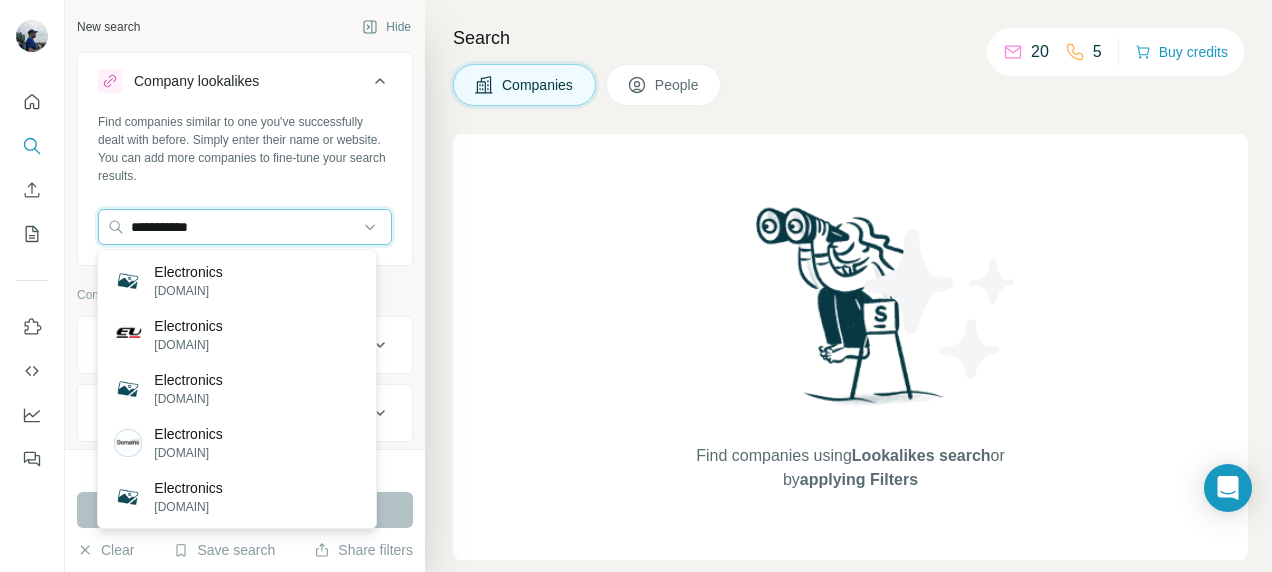 type 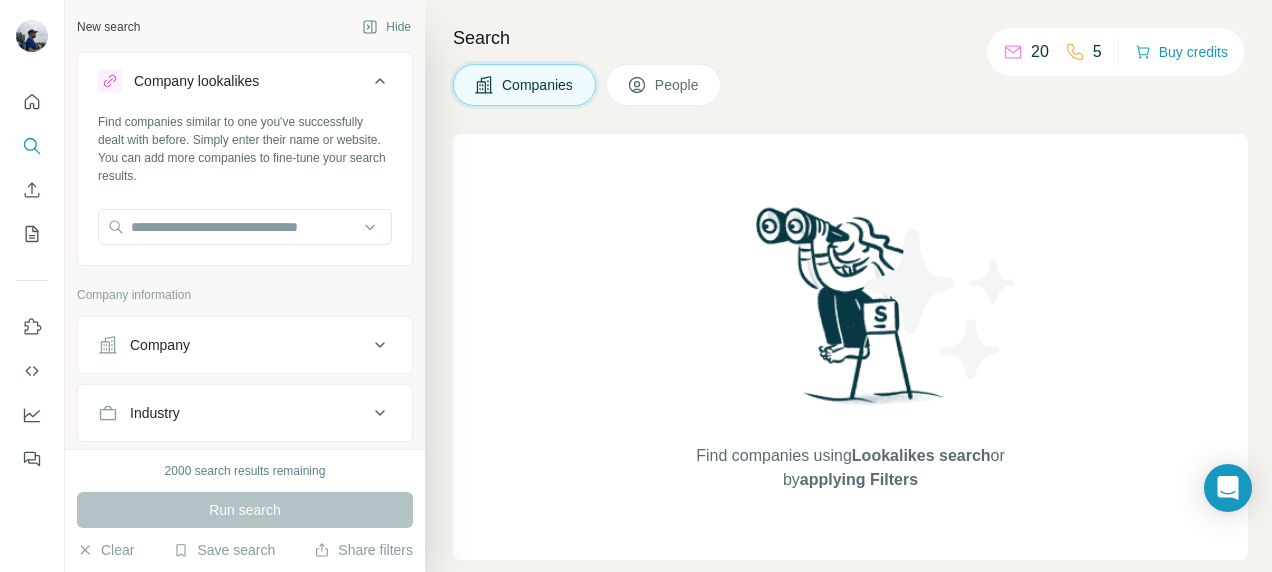 click 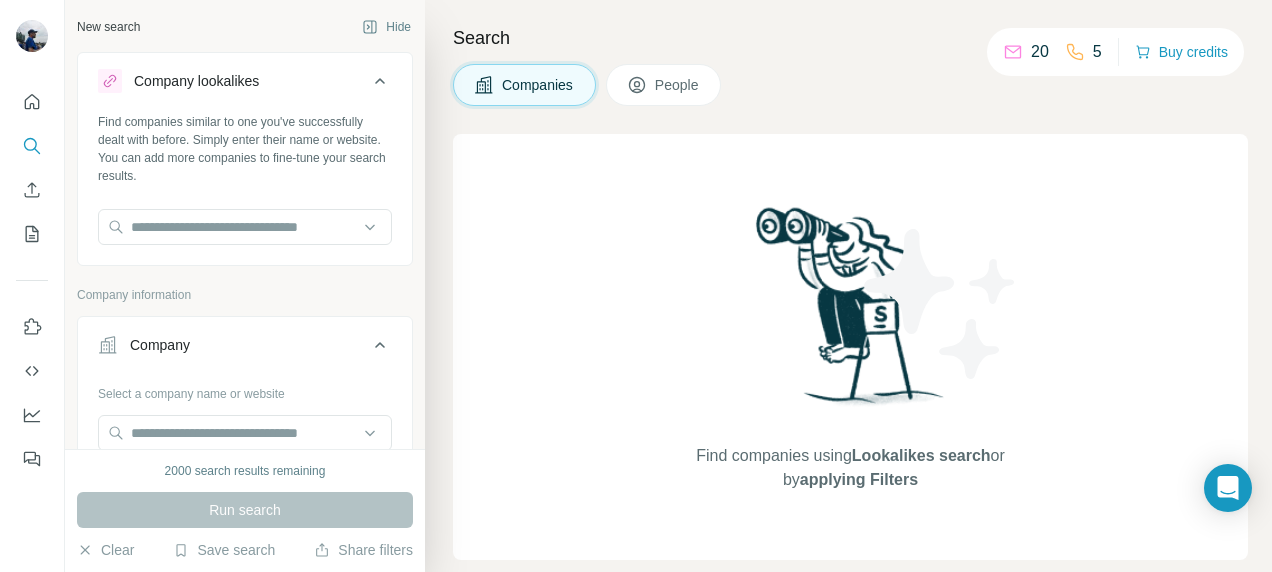 click on "Find companies using  Lookalikes search  or by  applying Filters" at bounding box center (850, 347) 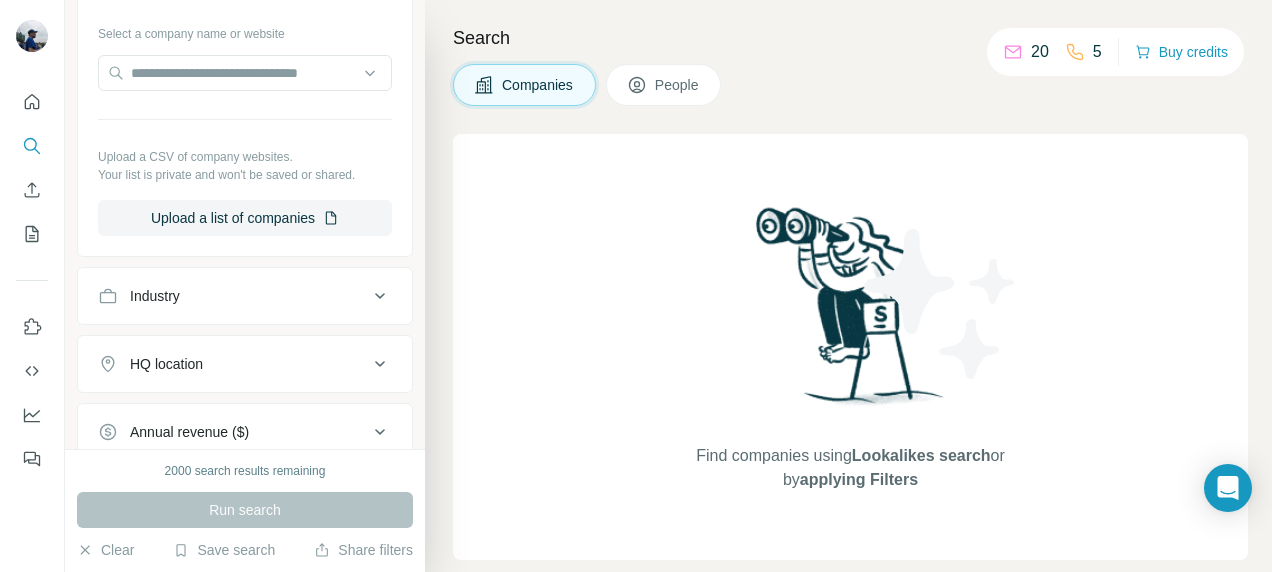 scroll, scrollTop: 373, scrollLeft: 0, axis: vertical 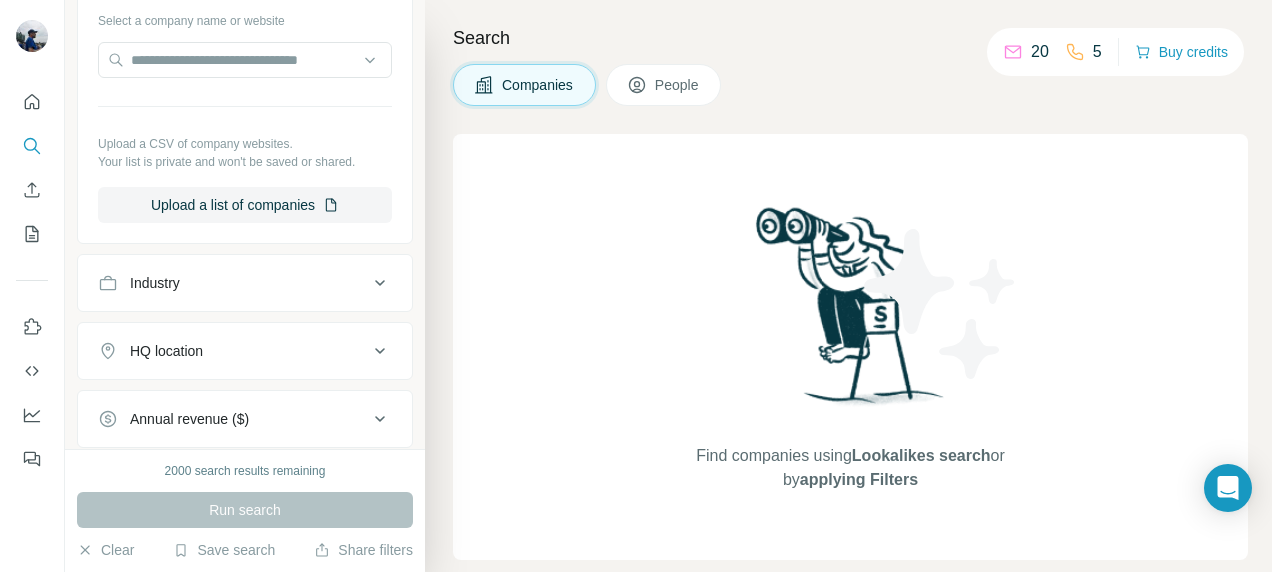 click 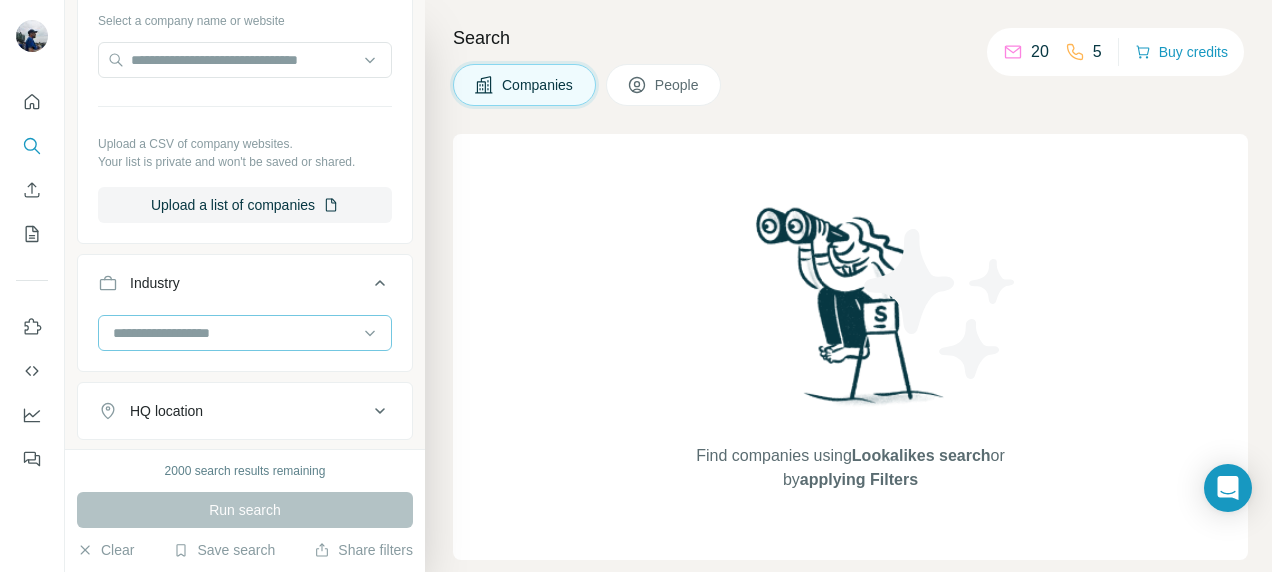 click at bounding box center (234, 333) 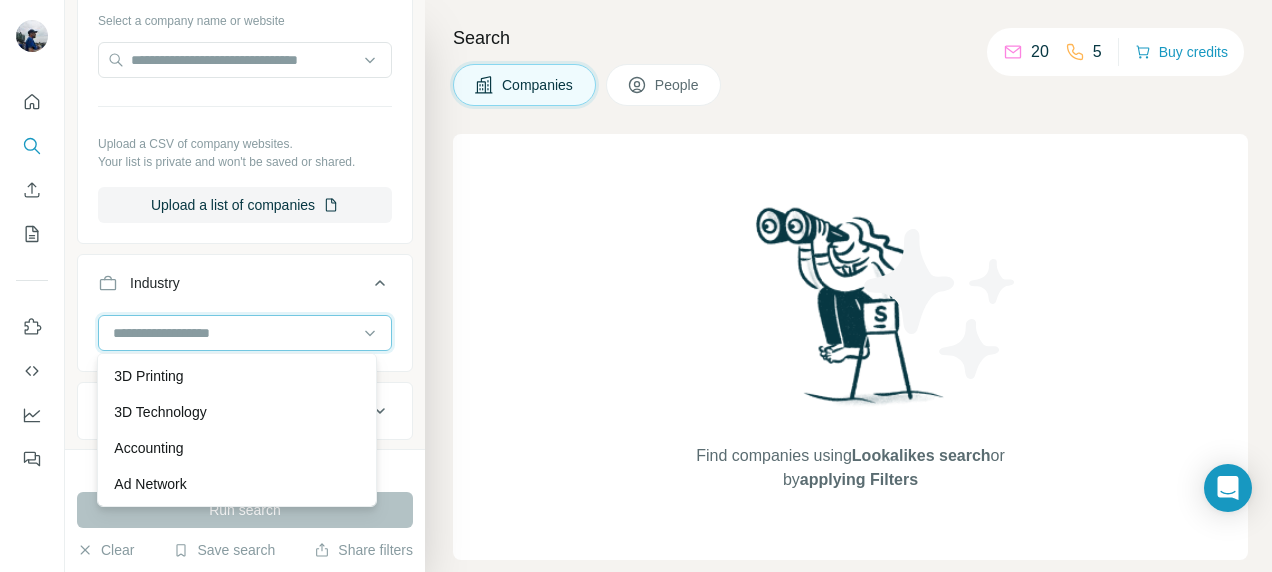click at bounding box center (234, 333) 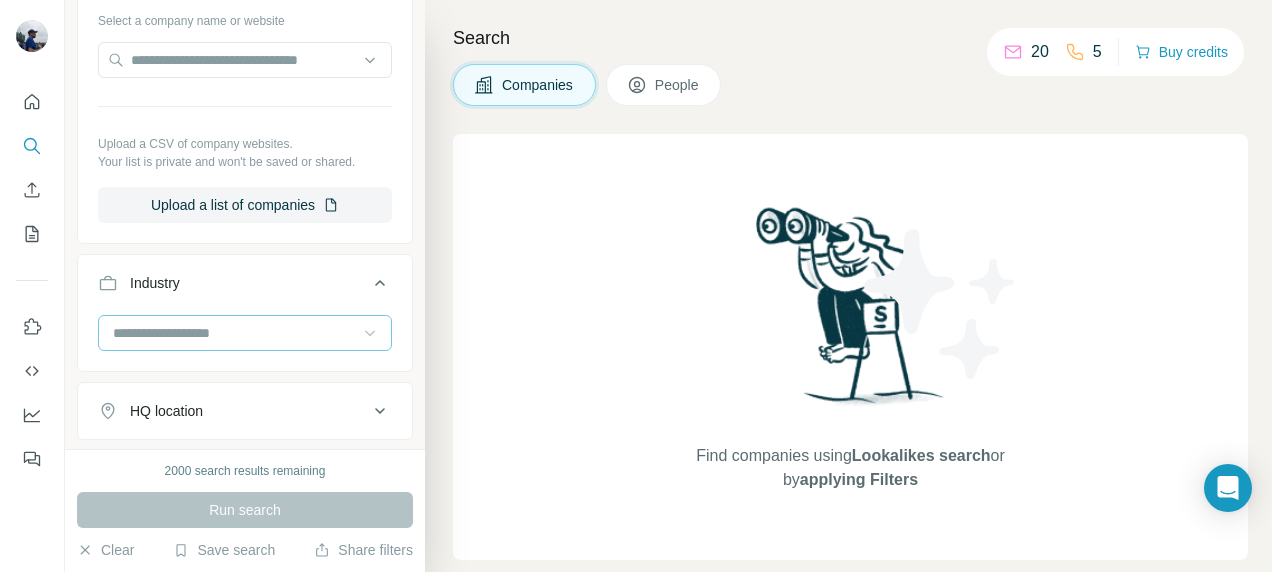 click 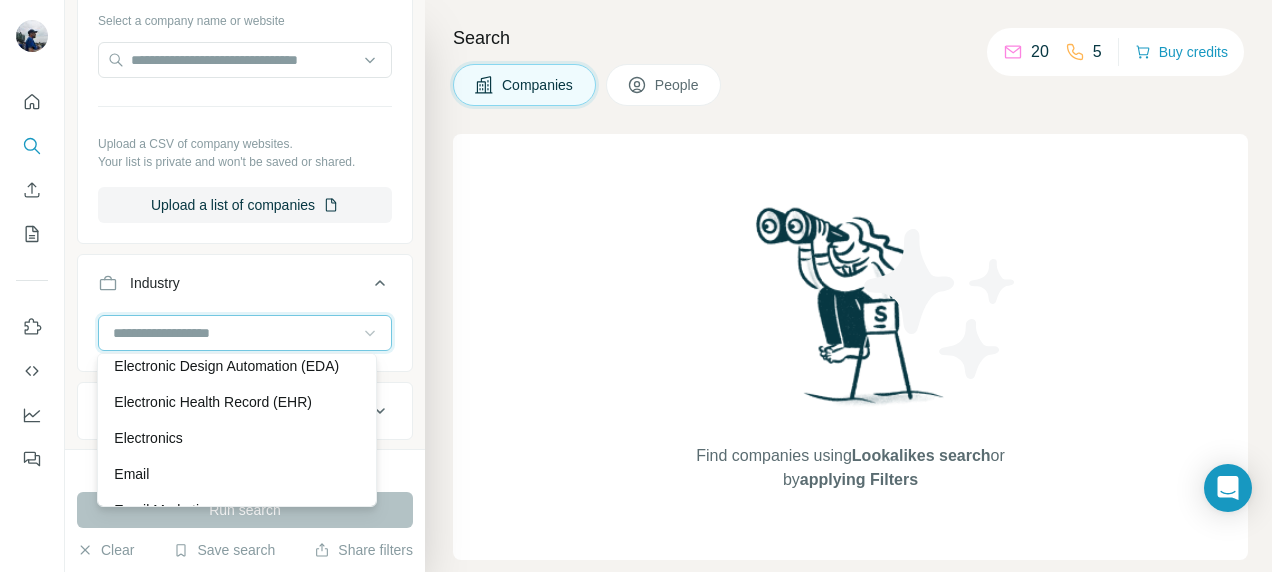 scroll, scrollTop: 6406, scrollLeft: 0, axis: vertical 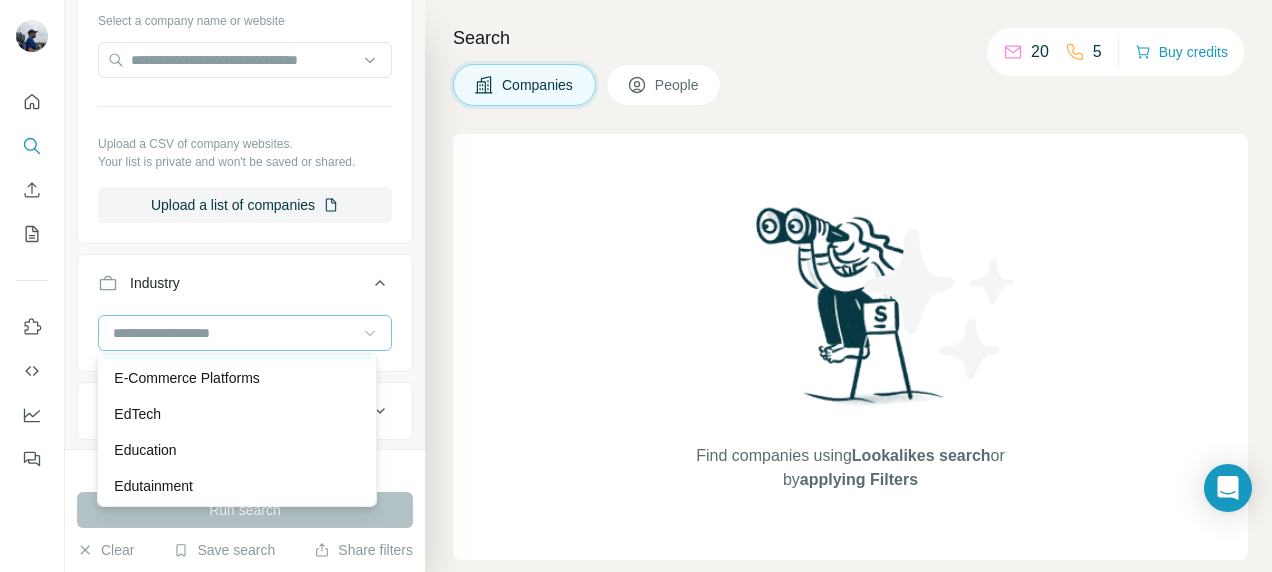 click on "E-Commerce" at bounding box center [236, 342] 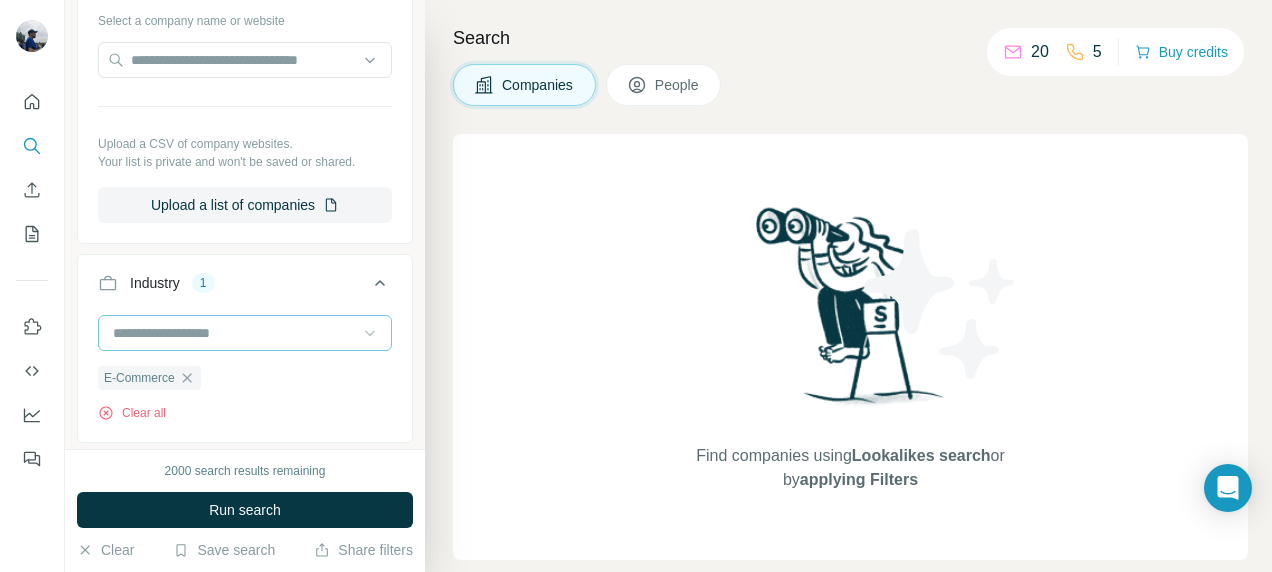 click 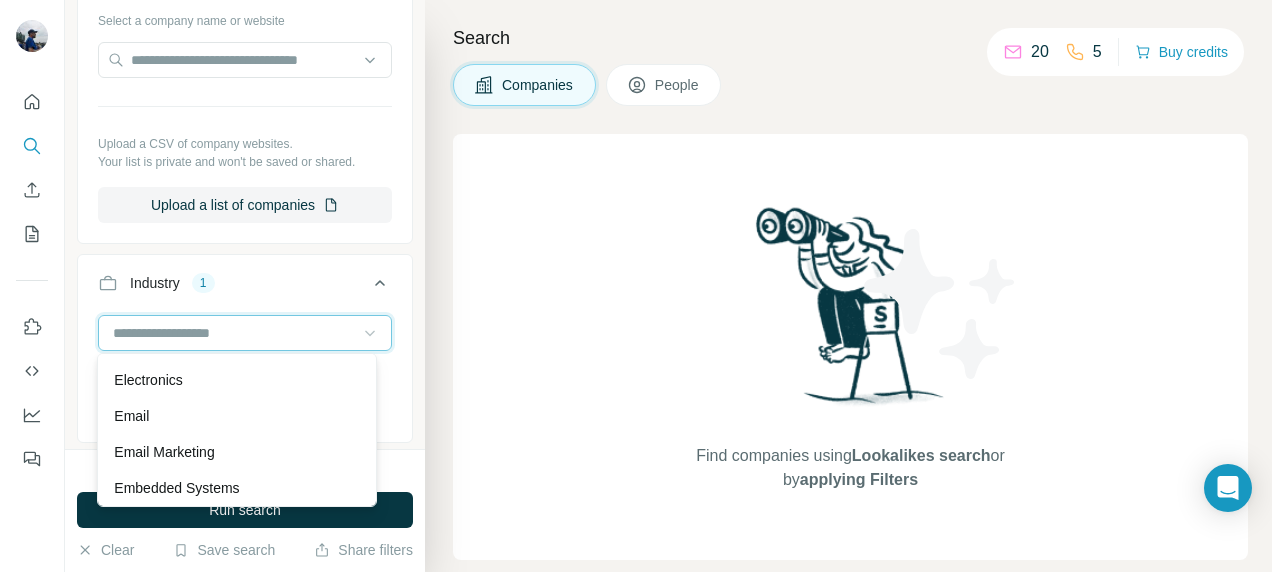 scroll, scrollTop: 6760, scrollLeft: 0, axis: vertical 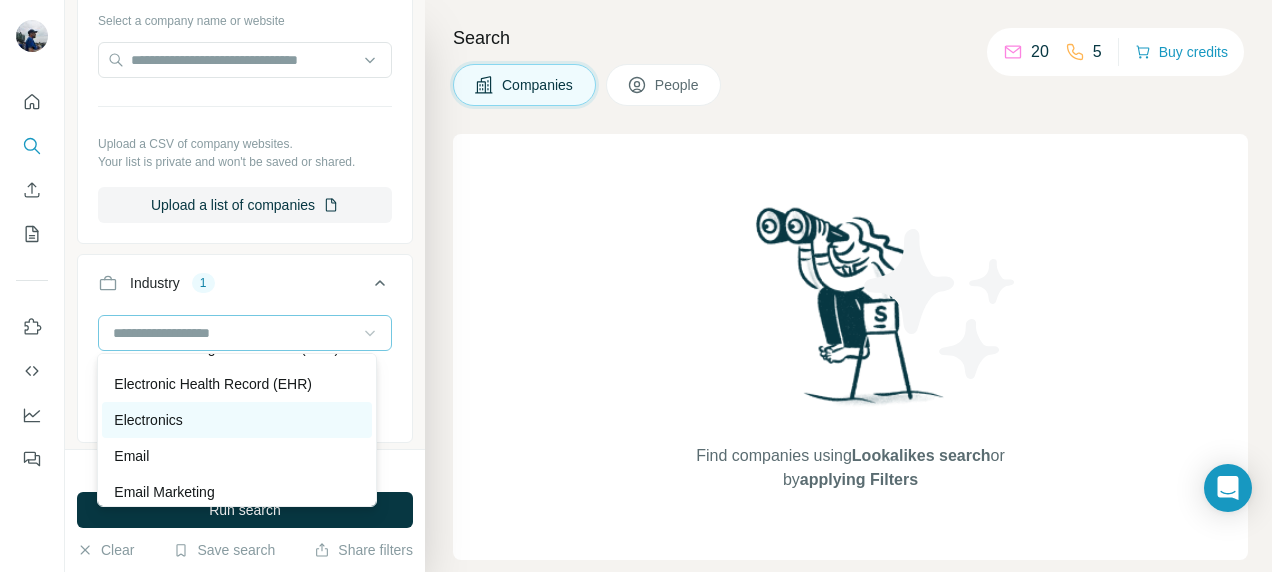 click on "Electronics" at bounding box center (236, 420) 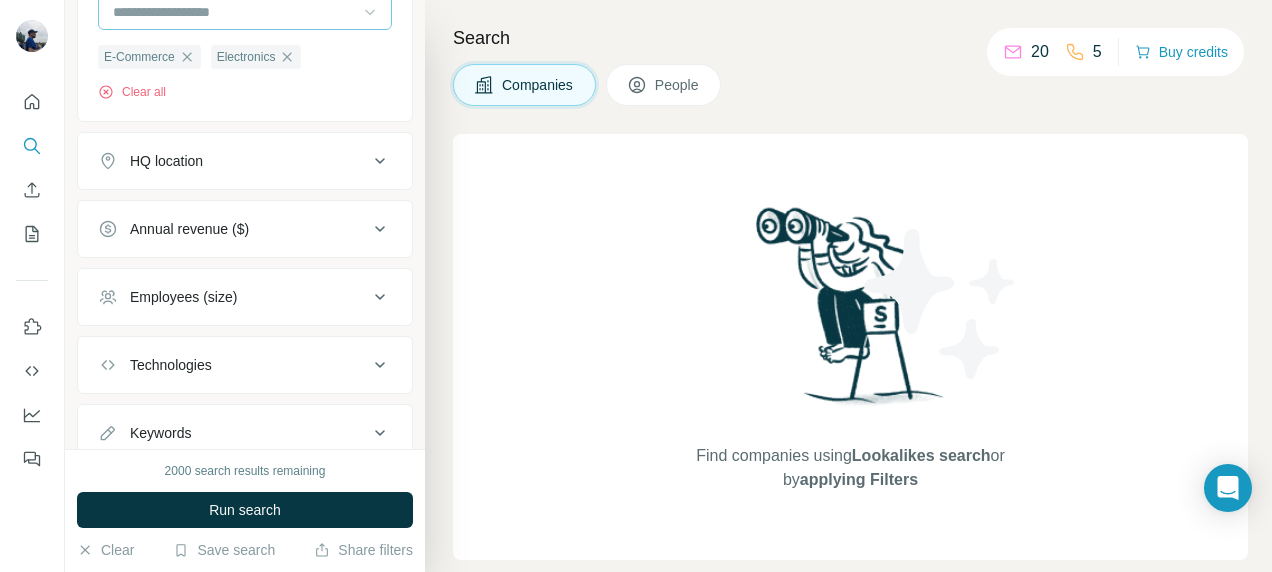 scroll, scrollTop: 706, scrollLeft: 0, axis: vertical 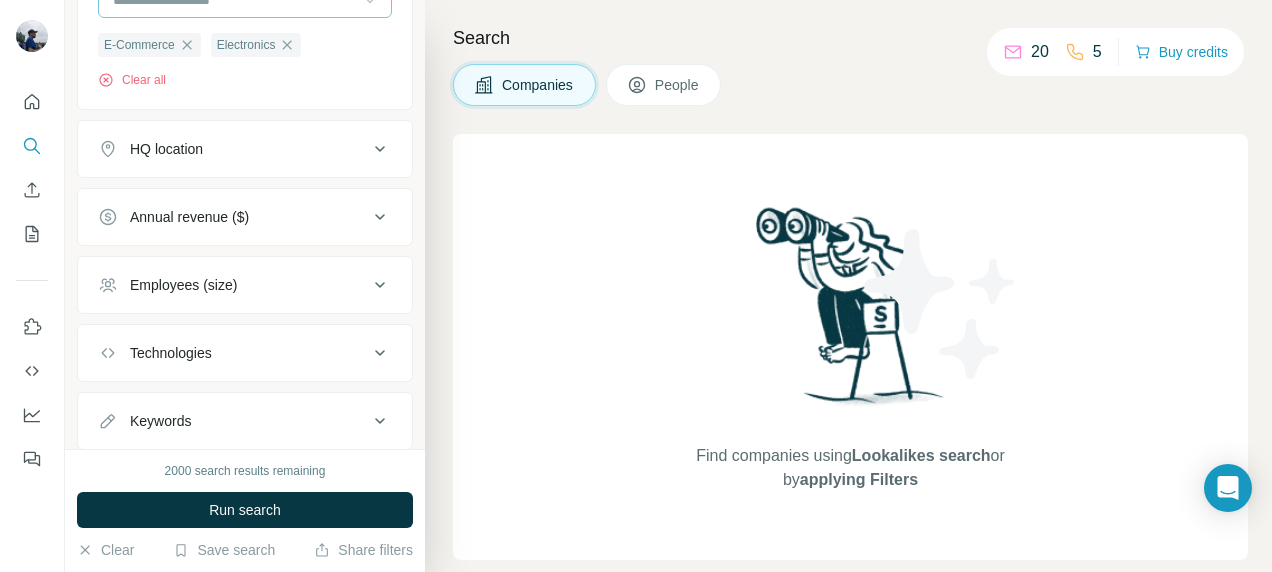 click 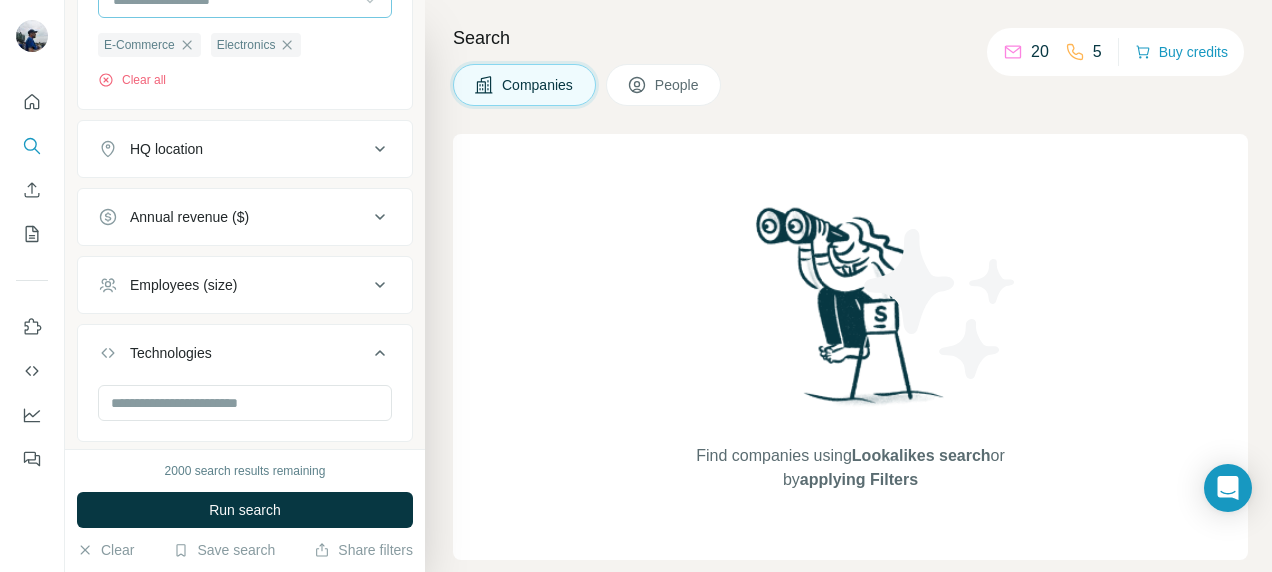 click 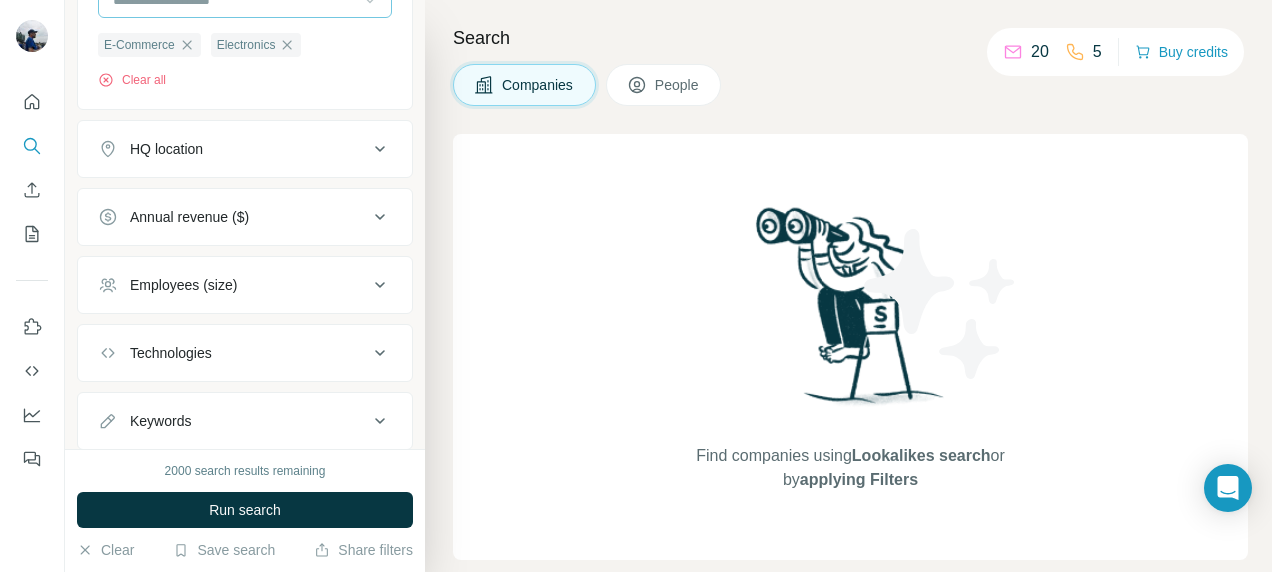 click 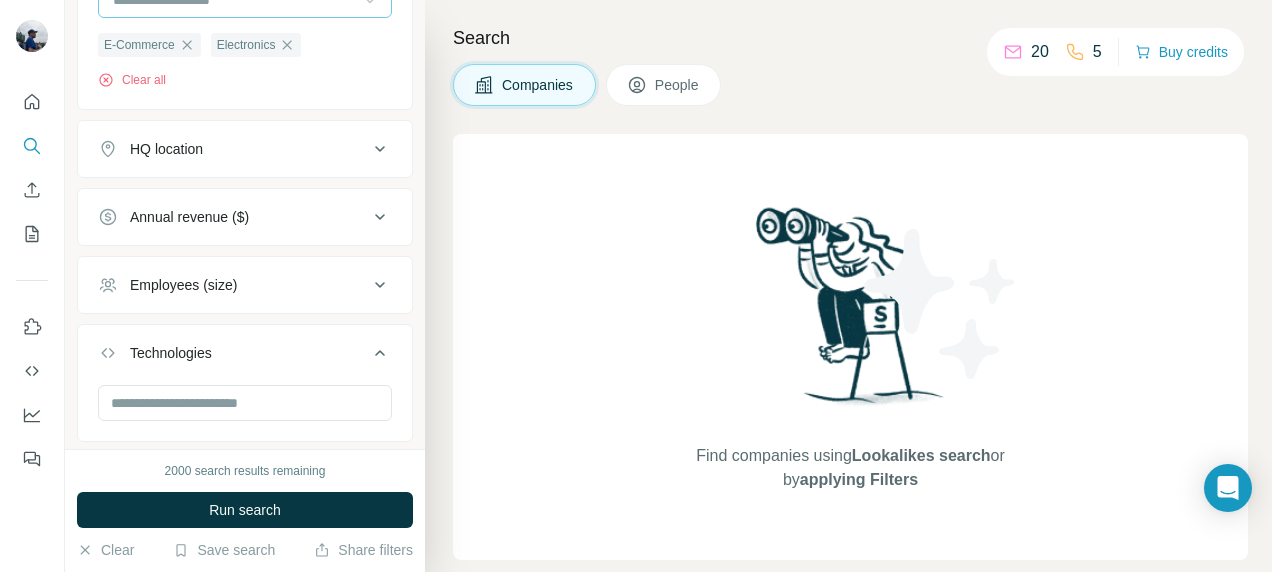 click 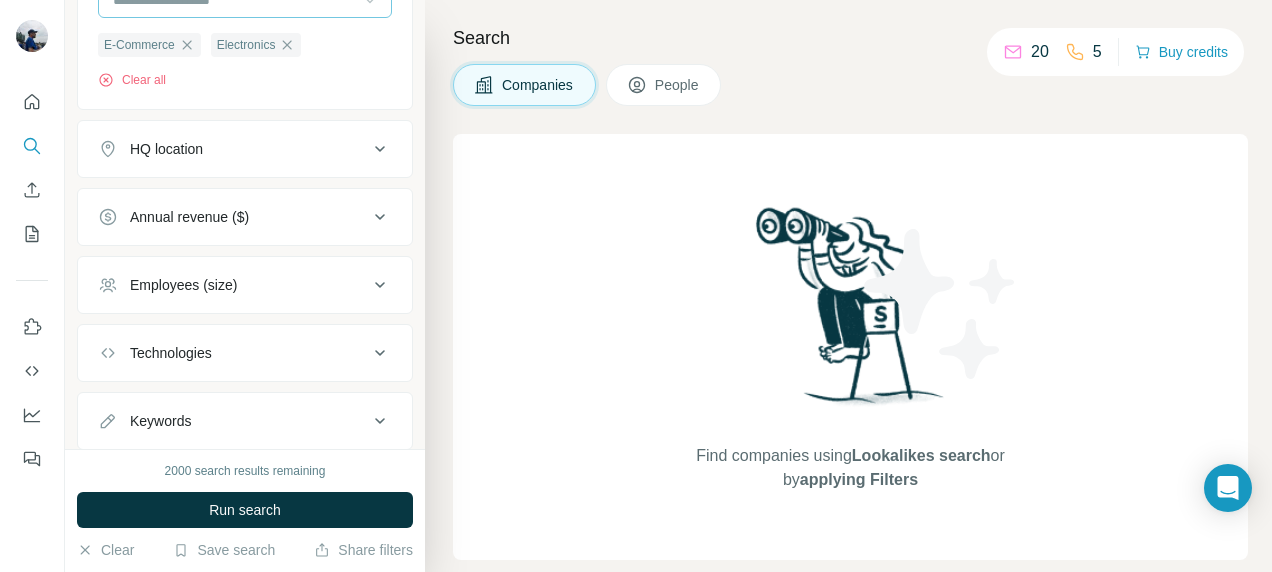 drag, startPoint x: 364, startPoint y: 352, endPoint x: 381, endPoint y: 374, distance: 27.802877 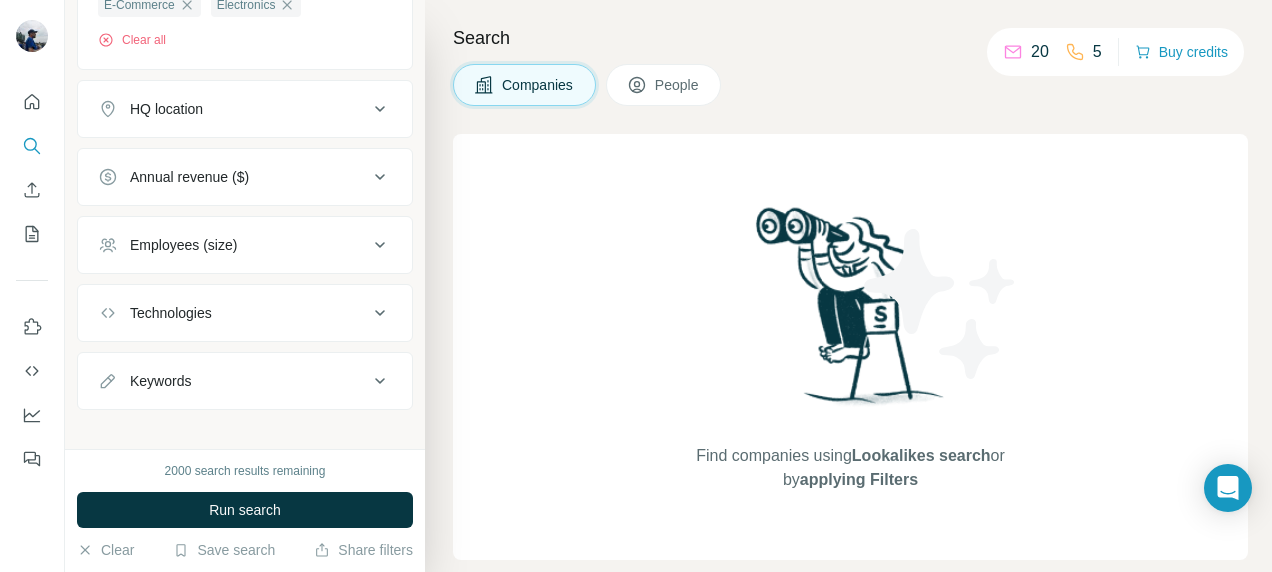 scroll, scrollTop: 757, scrollLeft: 0, axis: vertical 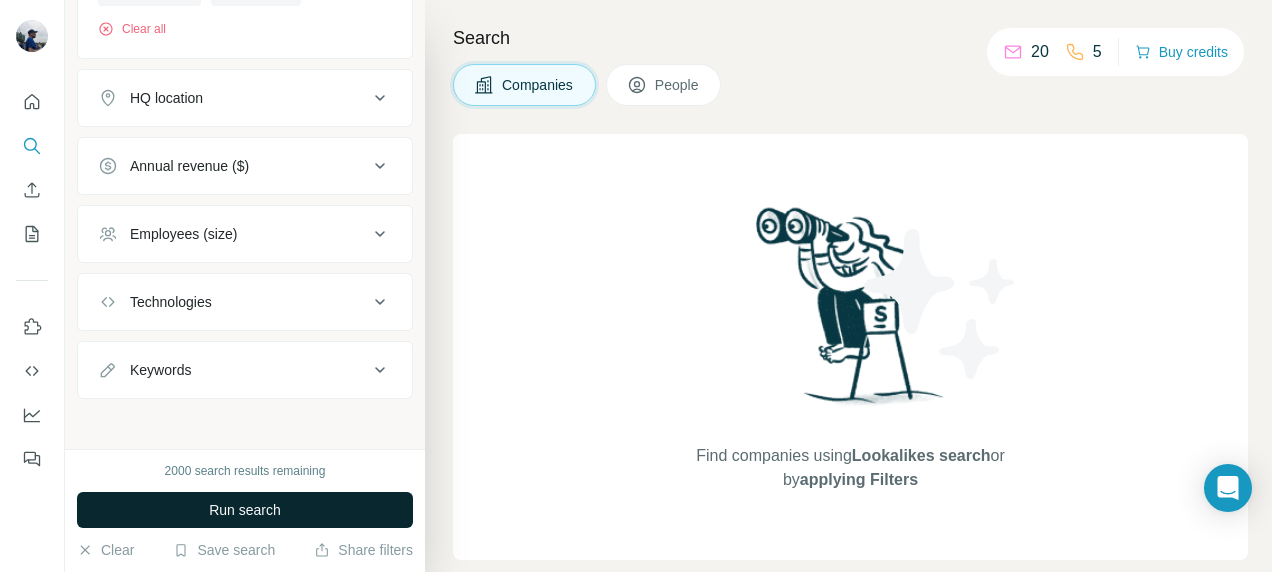 click on "Run search" at bounding box center [245, 510] 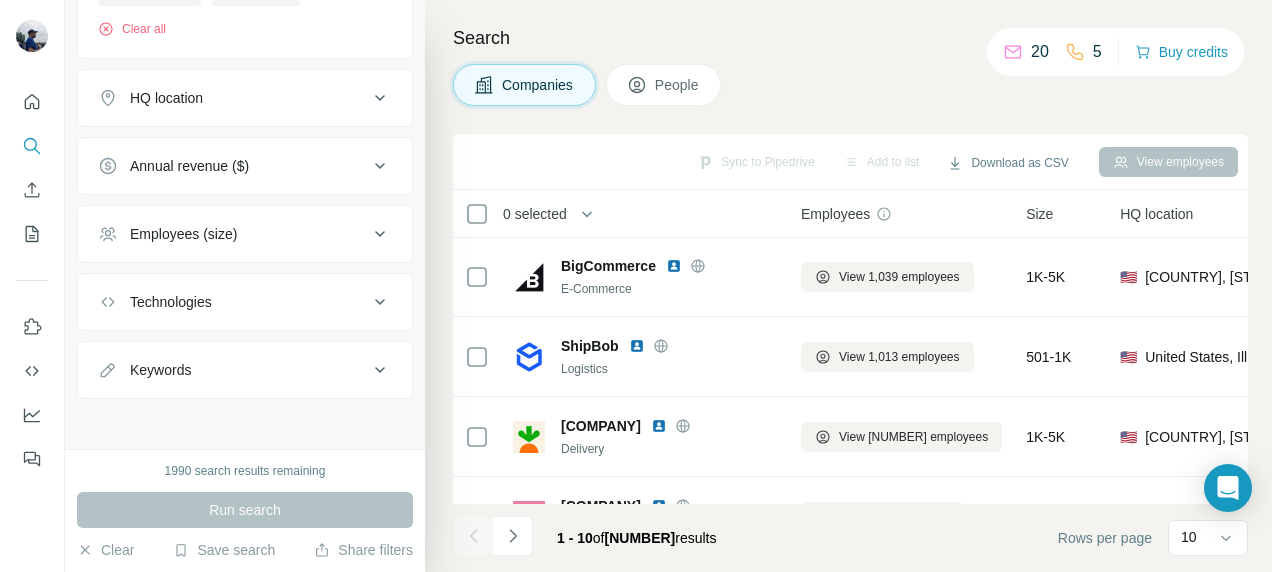 scroll, scrollTop: 239, scrollLeft: 0, axis: vertical 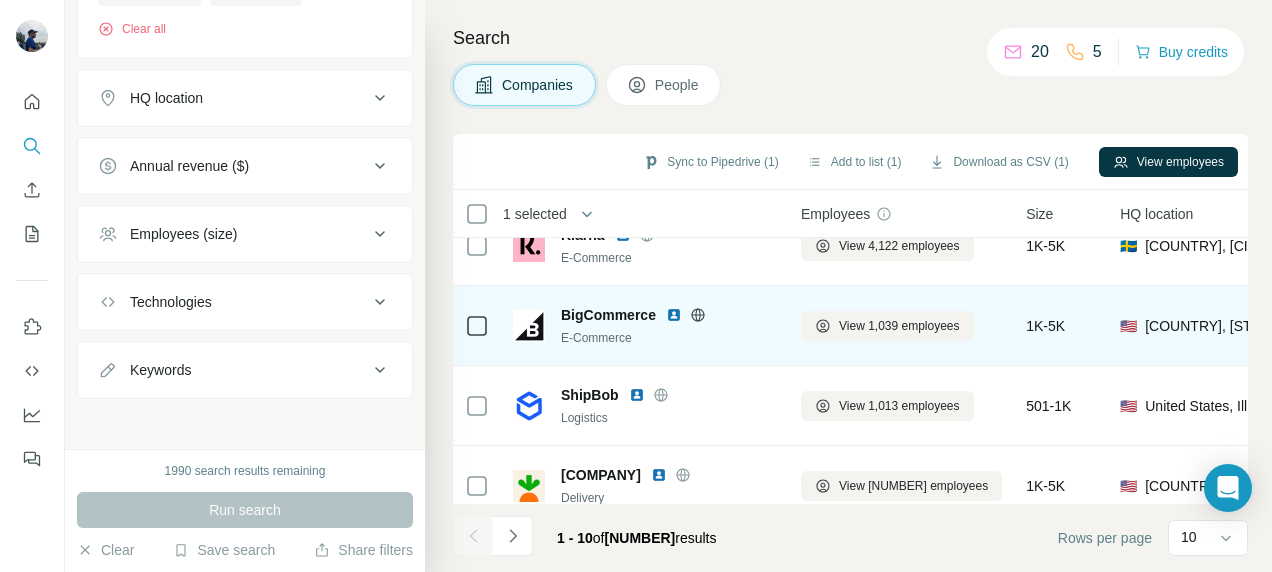 click on "[COUNTRY], [STATE]" at bounding box center (1212, 326) 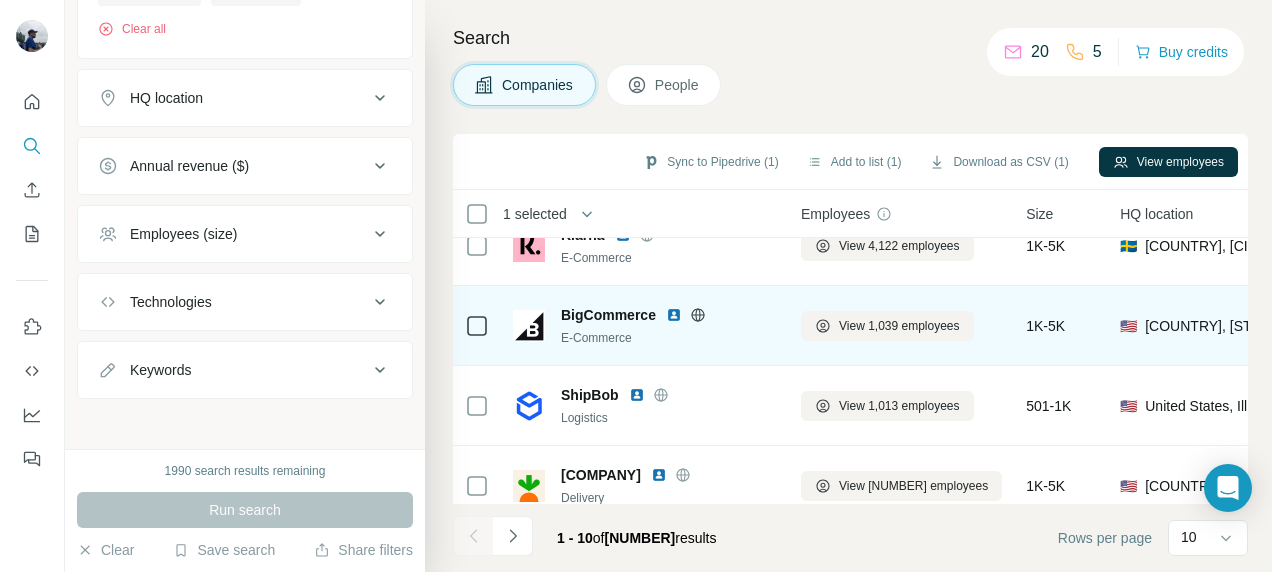 drag, startPoint x: 1235, startPoint y: 320, endPoint x: 1235, endPoint y: 336, distance: 16 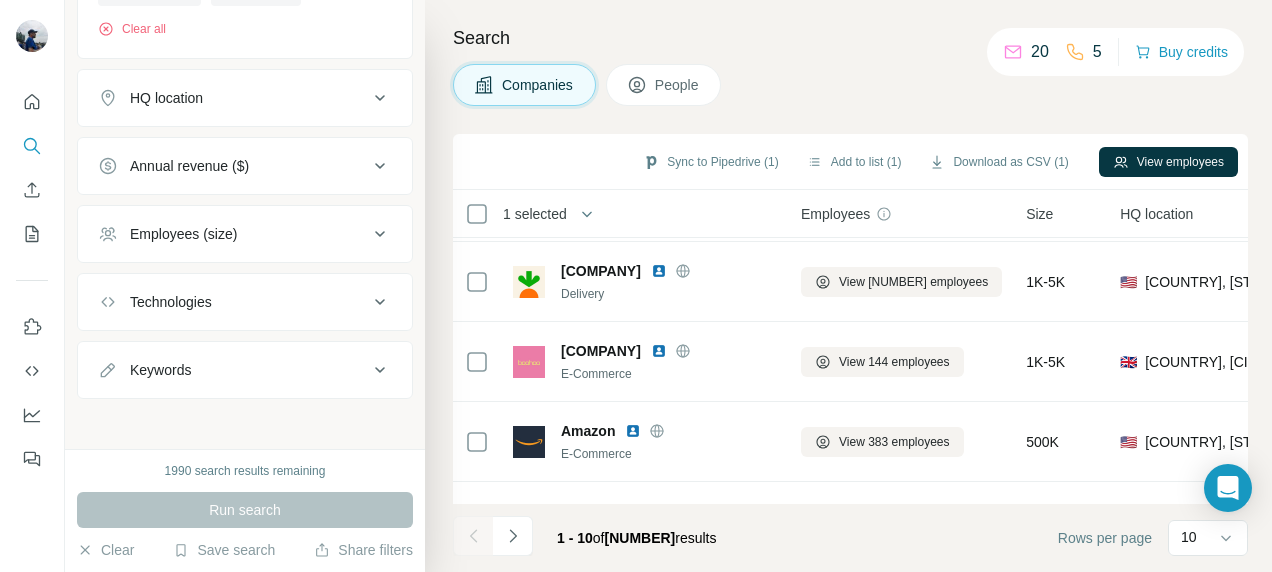 scroll, scrollTop: 398, scrollLeft: 0, axis: vertical 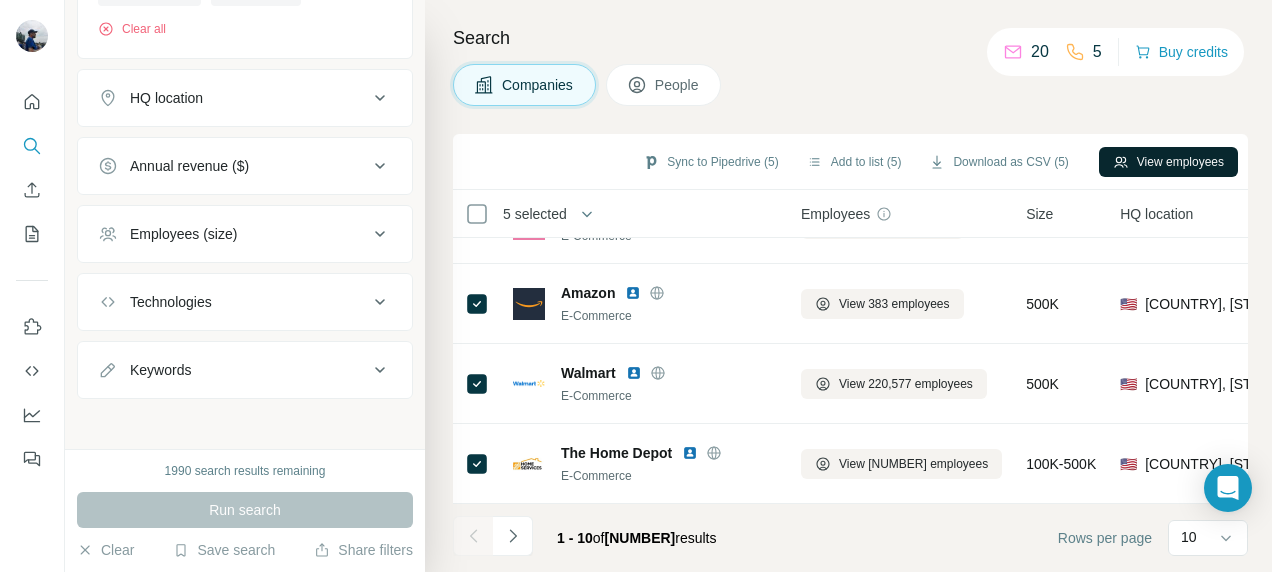 click on "View employees" at bounding box center (1168, 162) 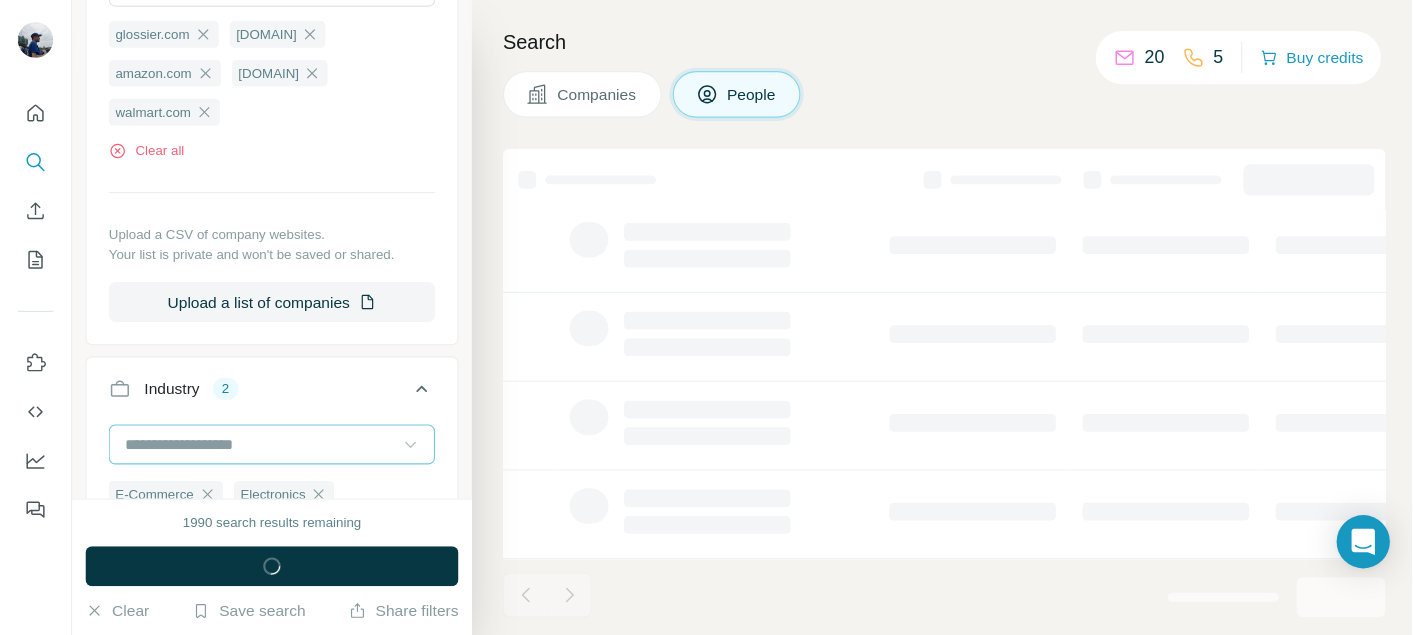 scroll, scrollTop: 1205, scrollLeft: 0, axis: vertical 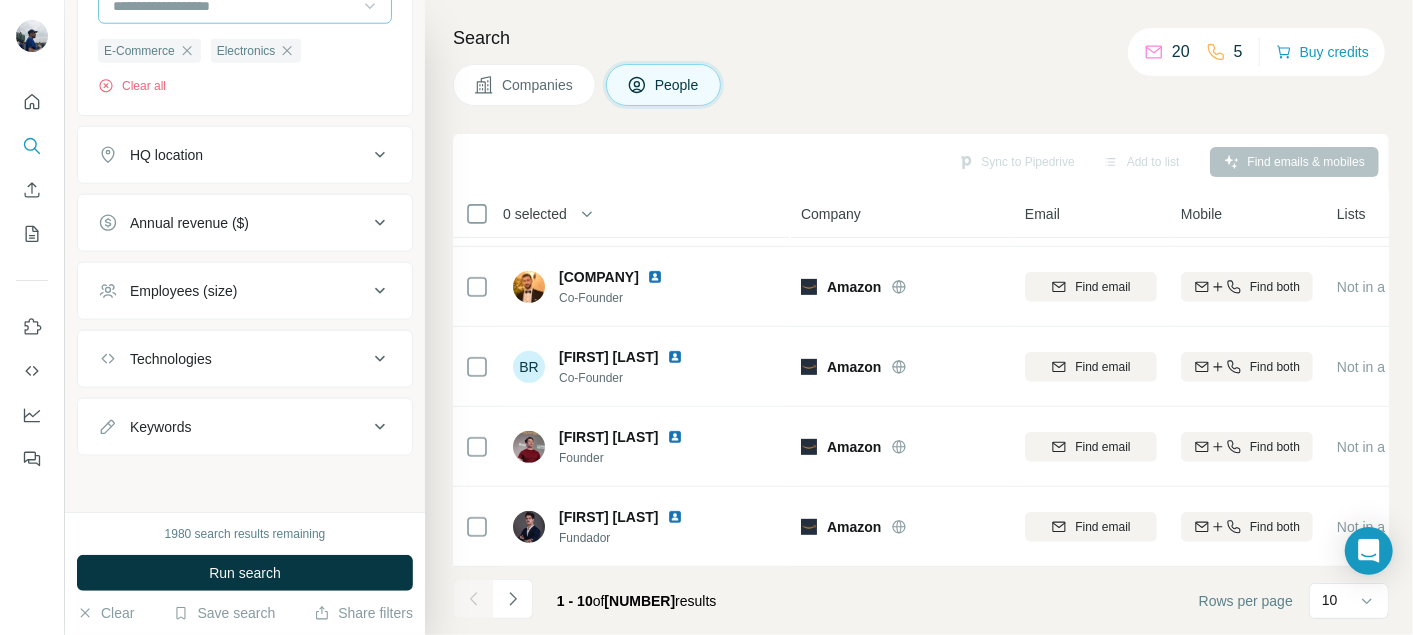 click 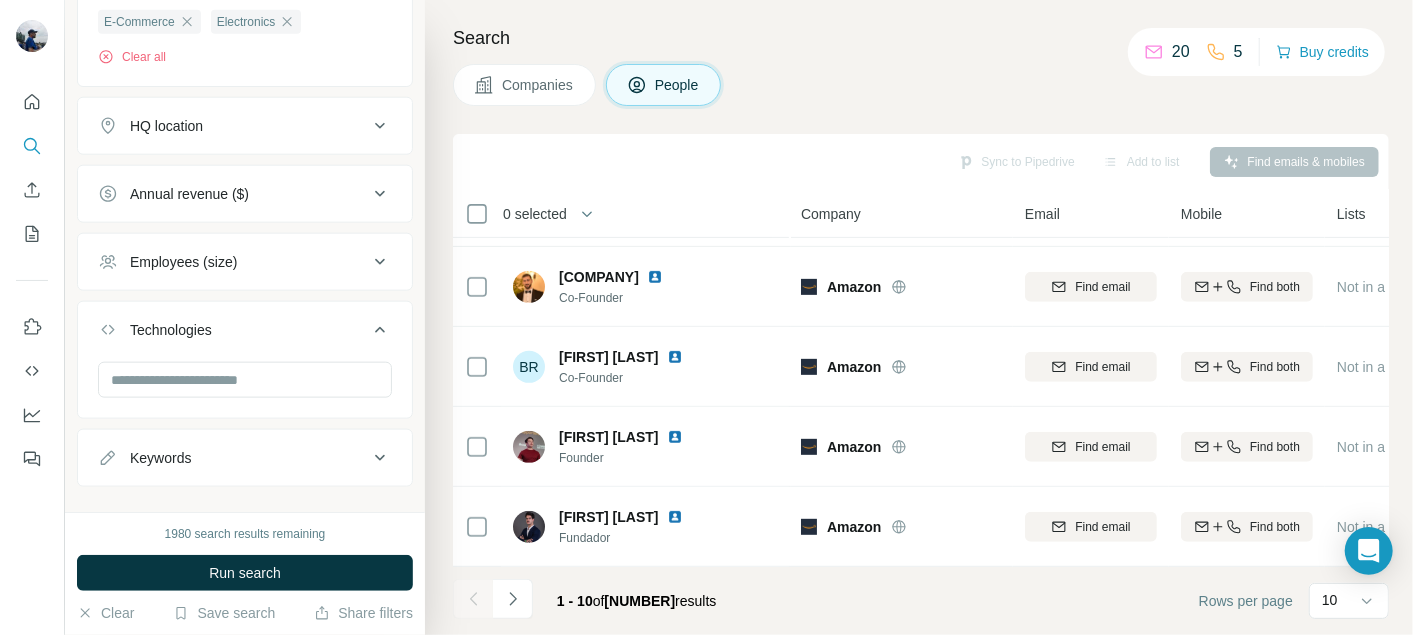 click 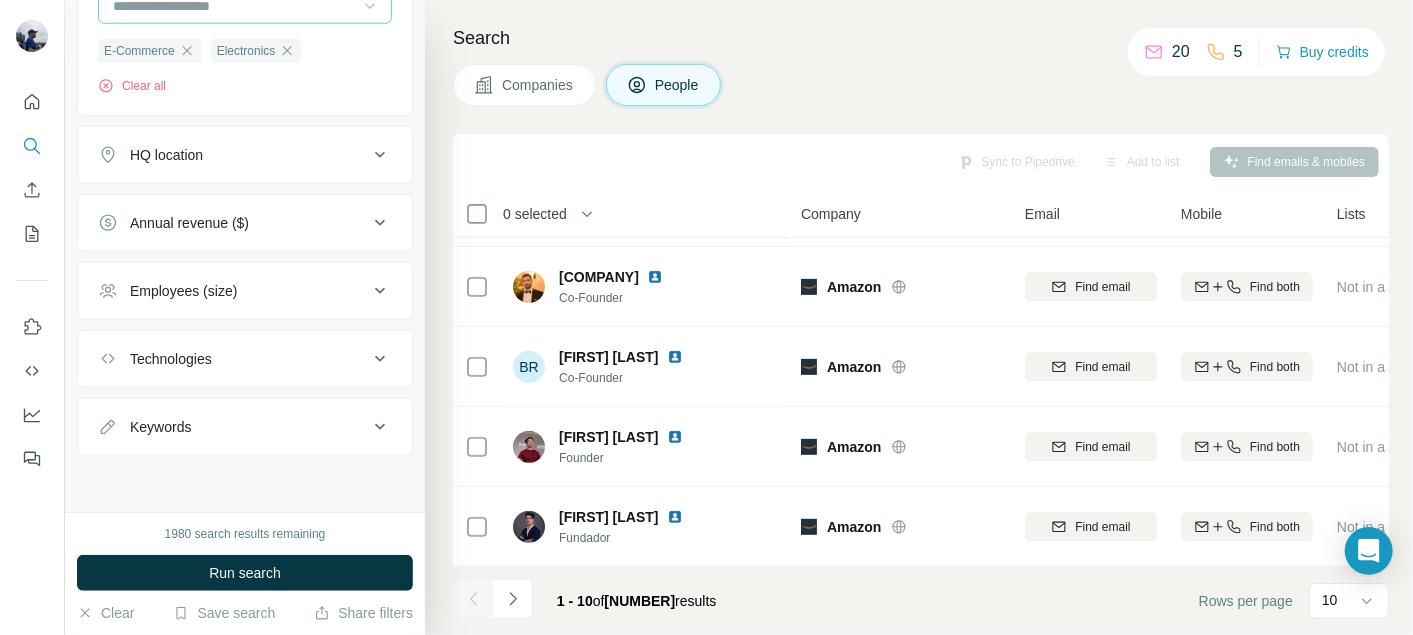 click 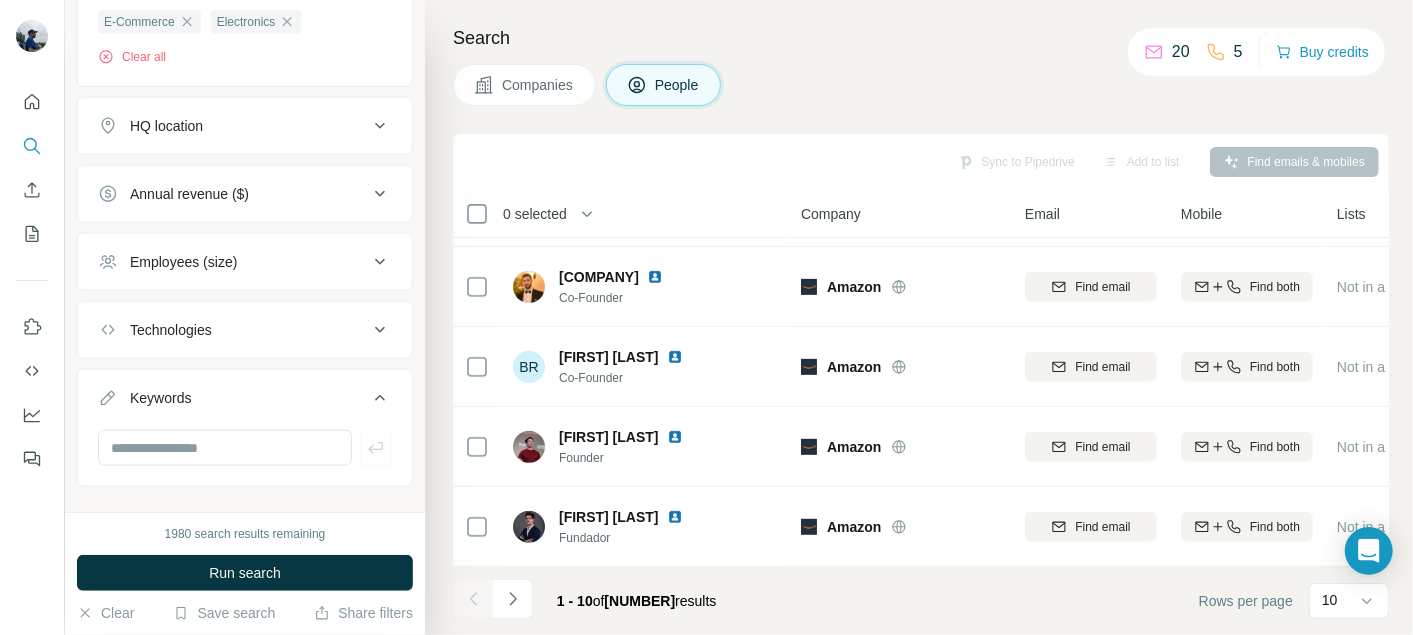 click 